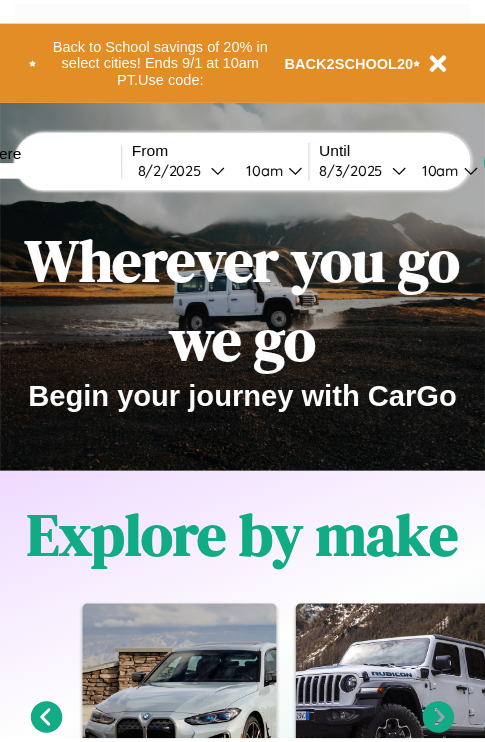 scroll, scrollTop: 0, scrollLeft: 0, axis: both 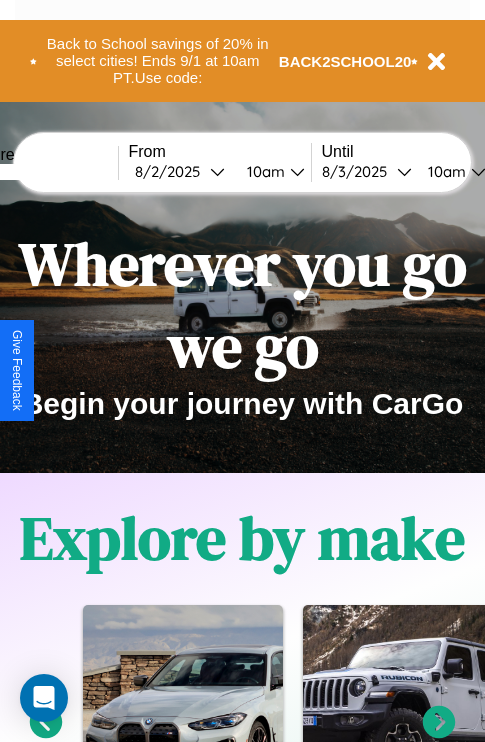 click at bounding box center (43, 172) 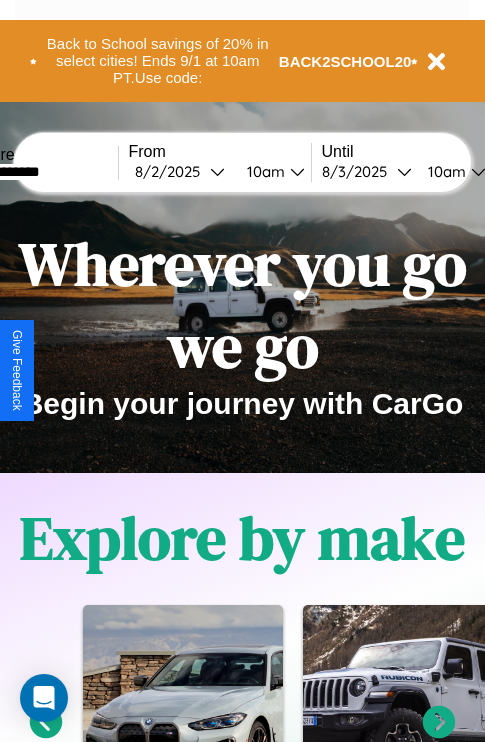 type on "**********" 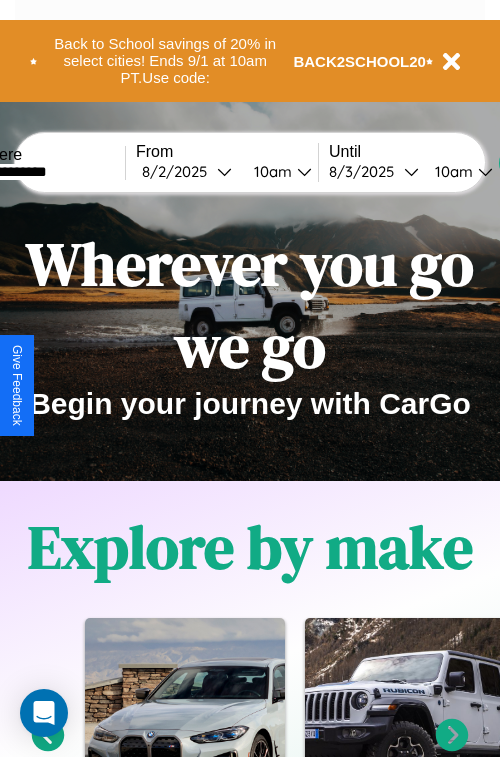 select on "*" 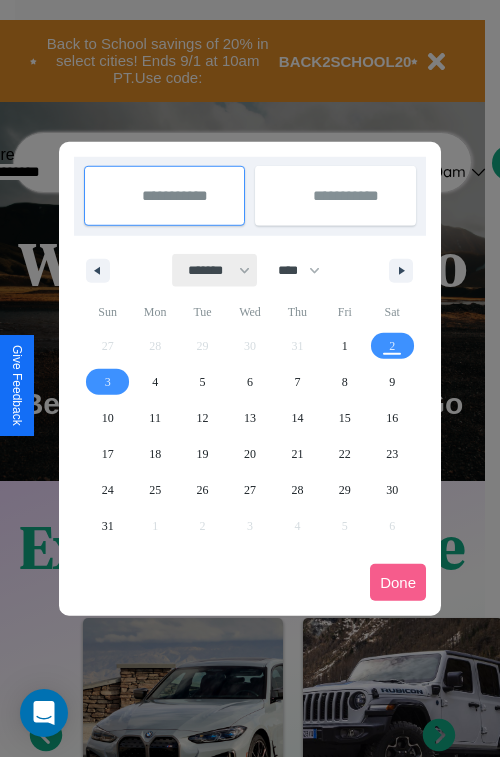 click on "******* ******** ***** ***** *** **** **** ****** ********* ******* ******** ********" at bounding box center [215, 270] 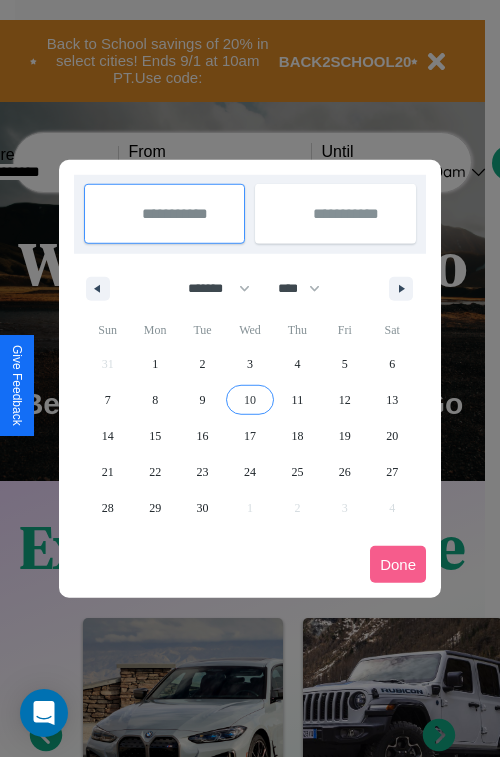 click on "10" at bounding box center [250, 400] 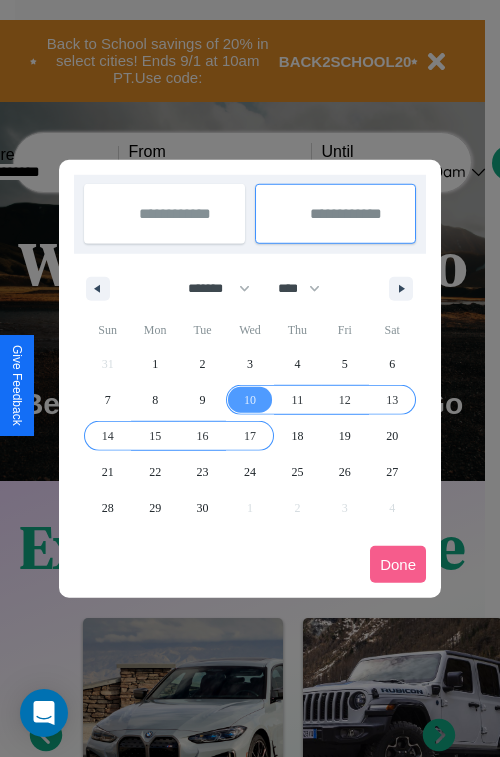 click on "17" at bounding box center [250, 436] 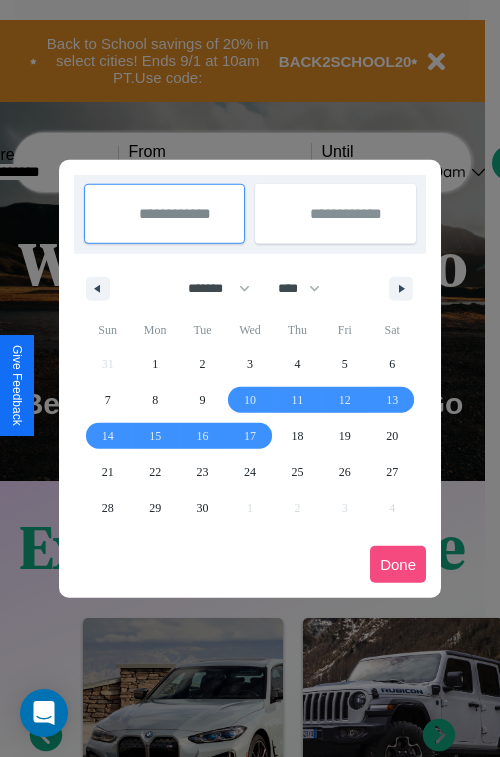 click on "Done" at bounding box center [398, 564] 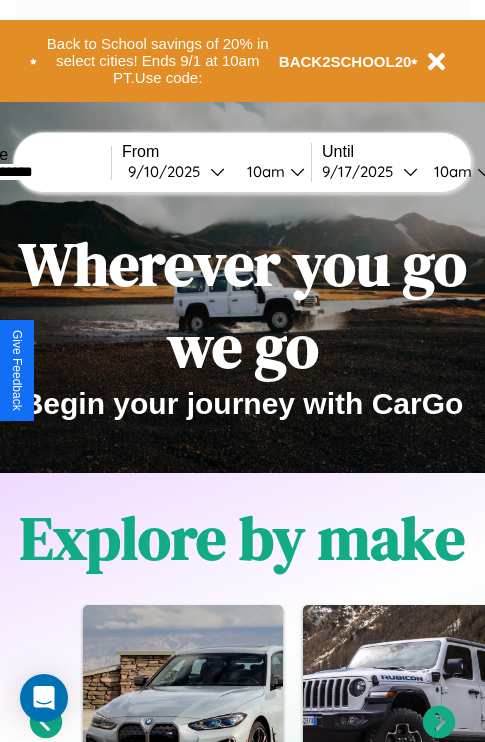 scroll, scrollTop: 0, scrollLeft: 74, axis: horizontal 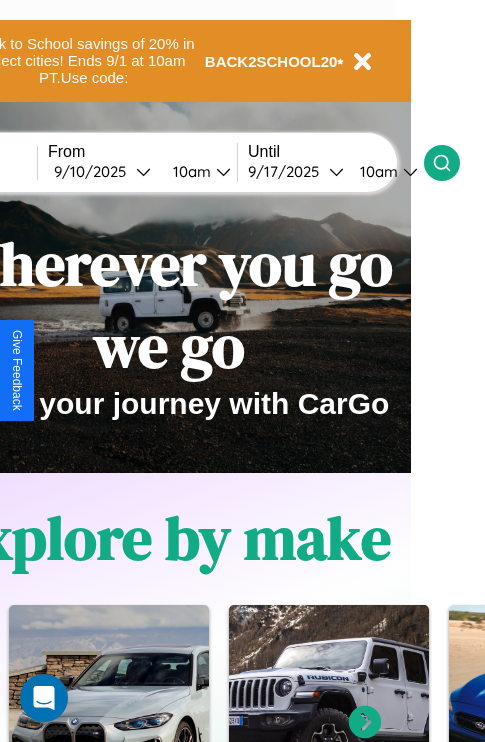 click 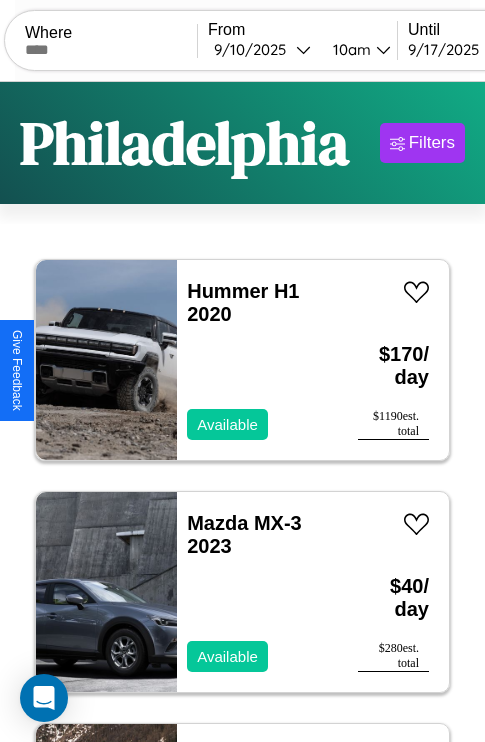 scroll, scrollTop: 95, scrollLeft: 0, axis: vertical 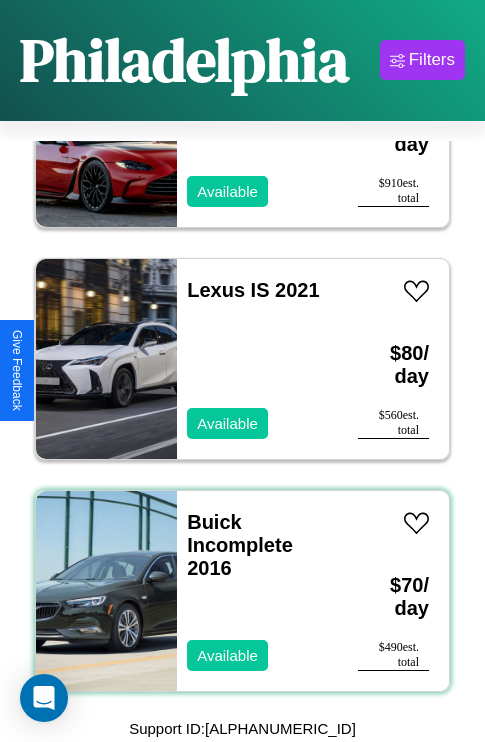 click on "Buick   Incomplete   2016 Available" at bounding box center [257, 591] 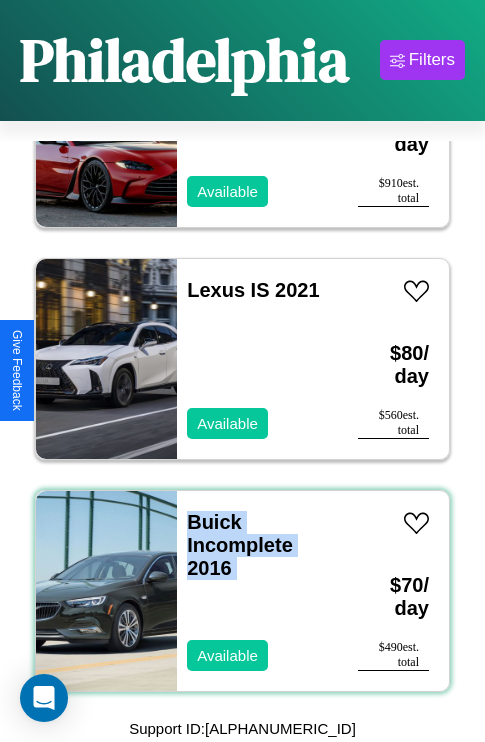 click on "Buick   Incomplete   2016 Available" at bounding box center [257, 591] 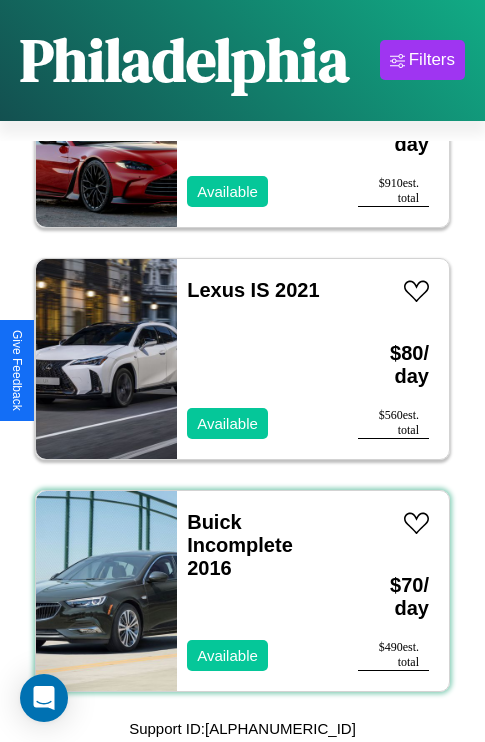 click on "Buick   Incomplete   2016 Available" at bounding box center [257, 591] 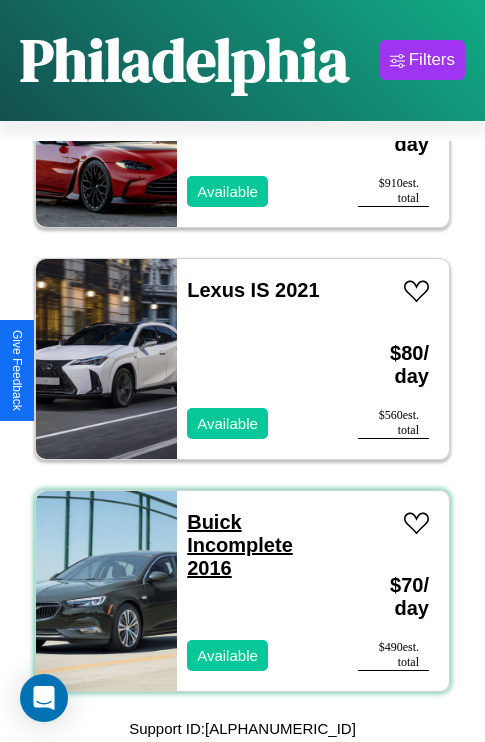 click on "Buick   Incomplete   2016" at bounding box center (240, 545) 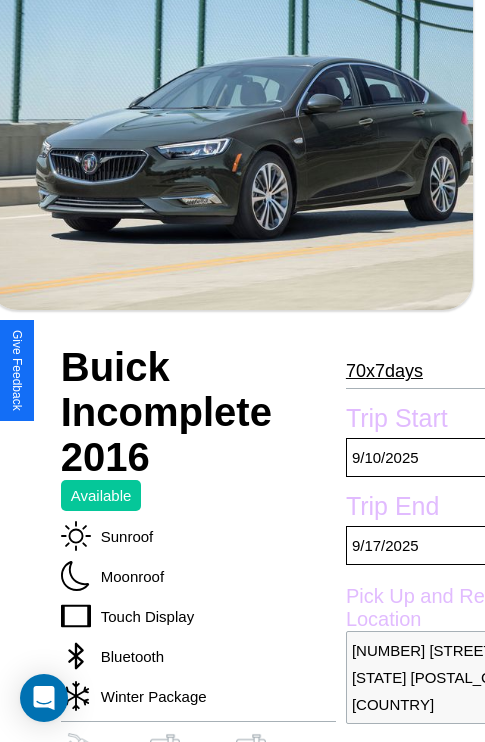 scroll, scrollTop: 735, scrollLeft: 64, axis: both 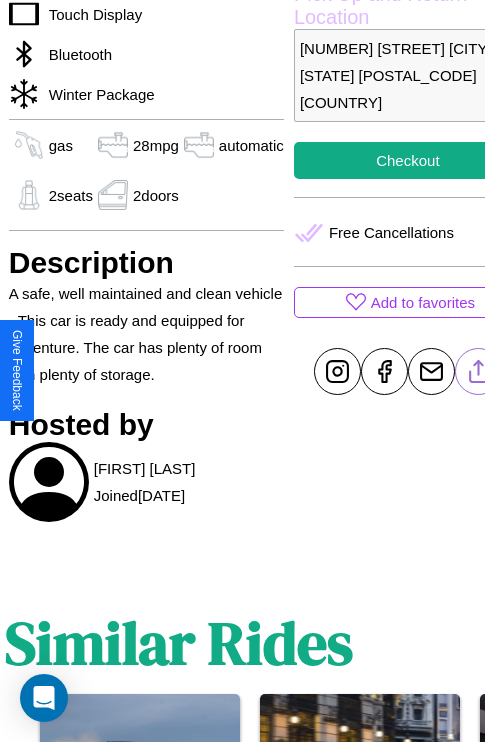 click 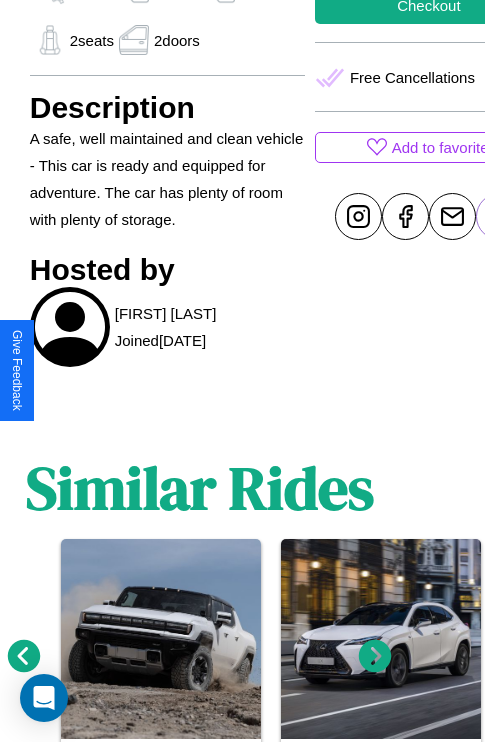 scroll, scrollTop: 991, scrollLeft: 30, axis: both 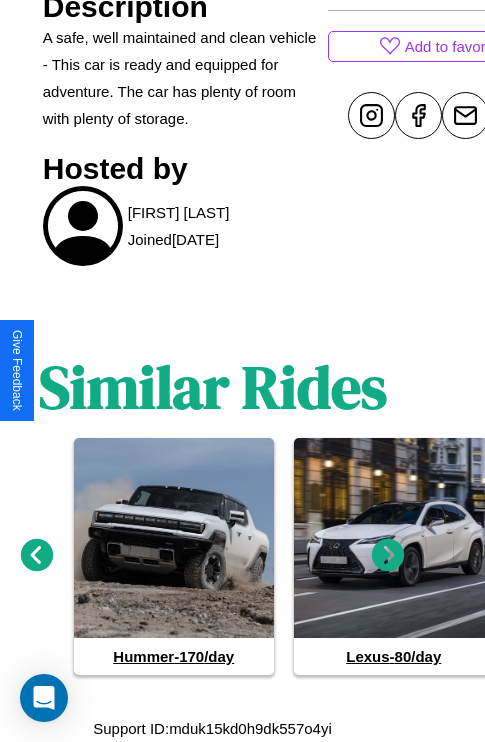 click 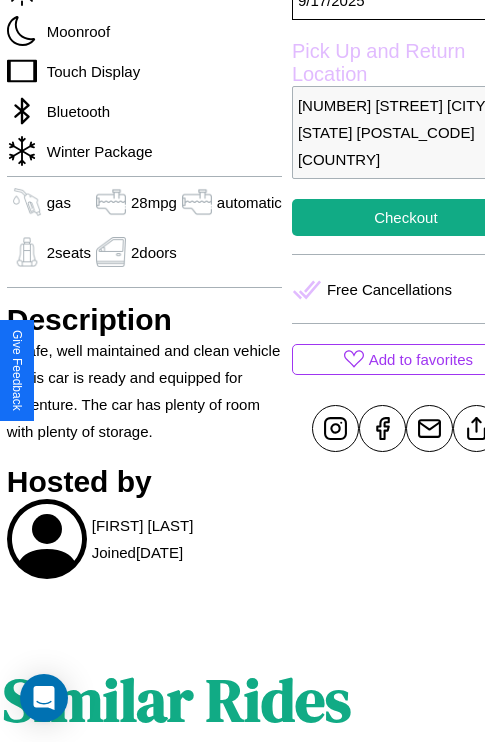scroll, scrollTop: 524, scrollLeft: 84, axis: both 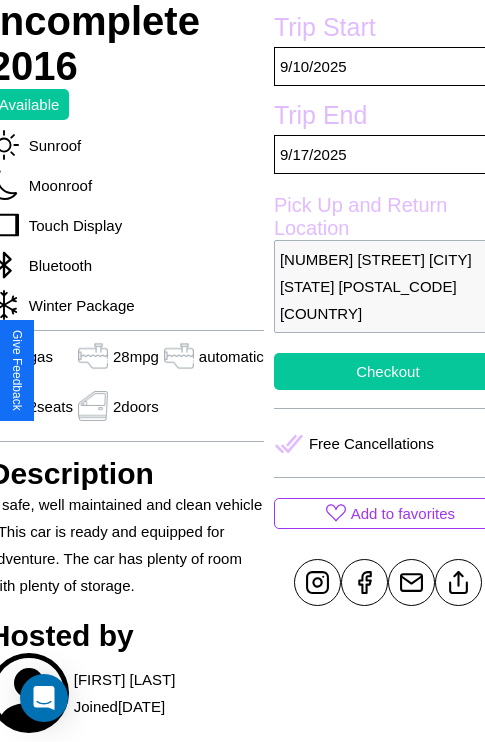 click on "Checkout" at bounding box center [388, 371] 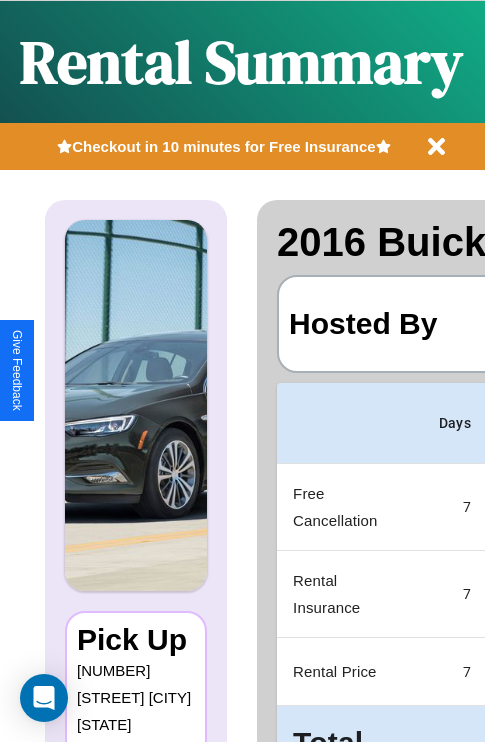 scroll, scrollTop: 0, scrollLeft: 397, axis: horizontal 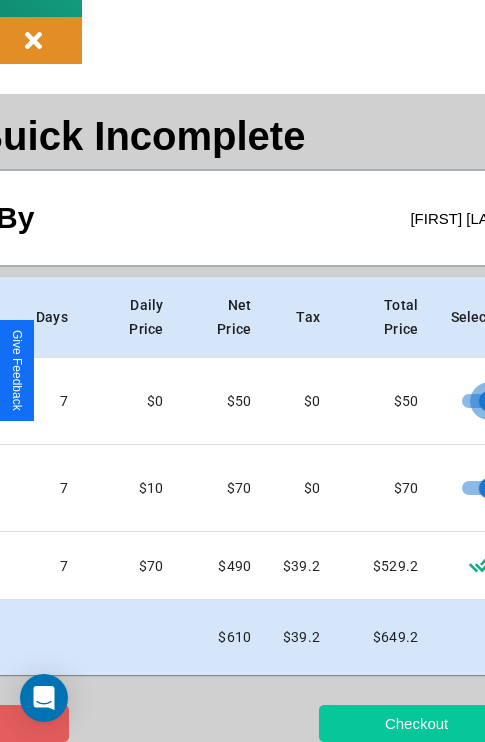 click on "Checkout" at bounding box center (416, 723) 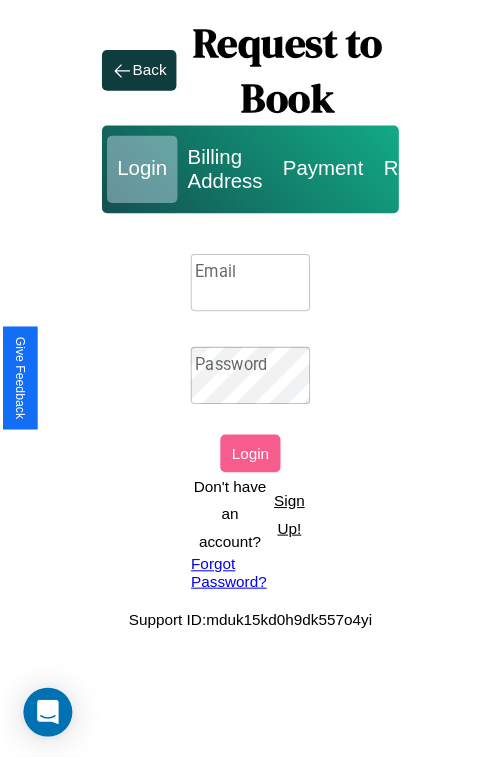scroll, scrollTop: 0, scrollLeft: 0, axis: both 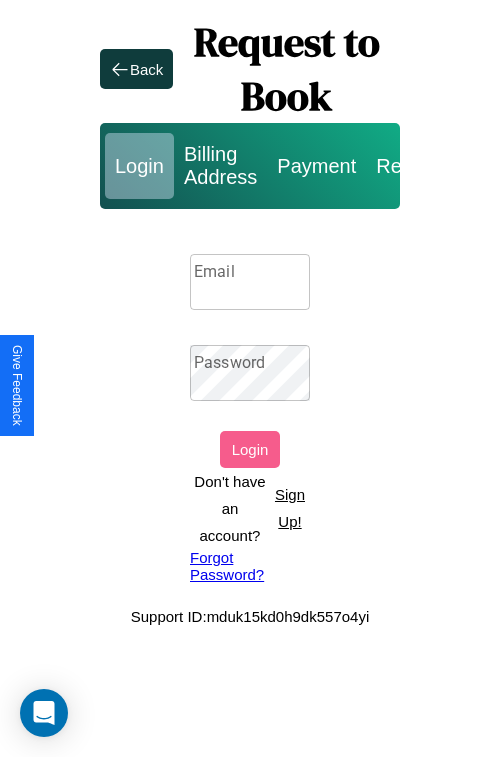 click on "Sign Up!" at bounding box center [290, 508] 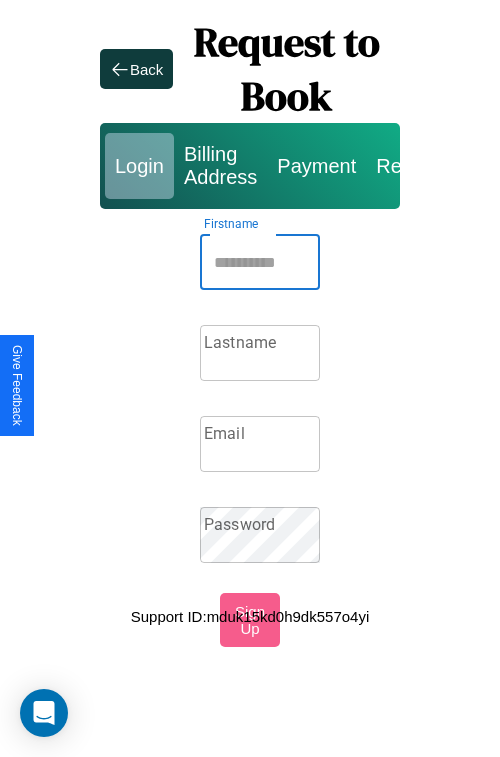click on "Firstname" at bounding box center [260, 262] 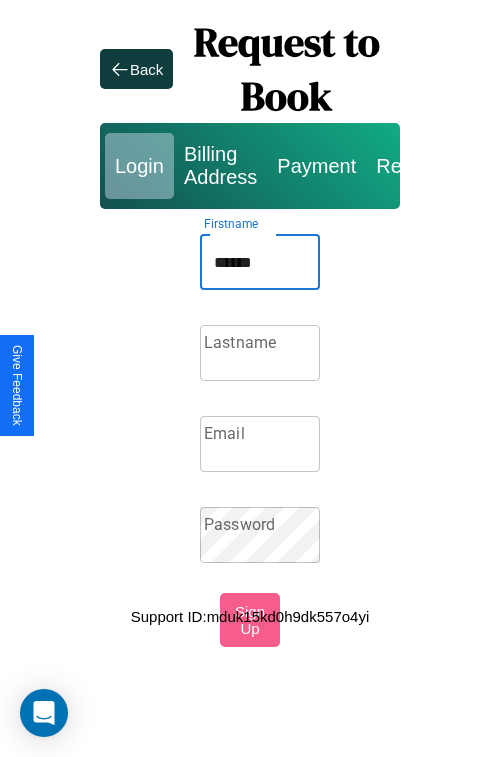 type on "******" 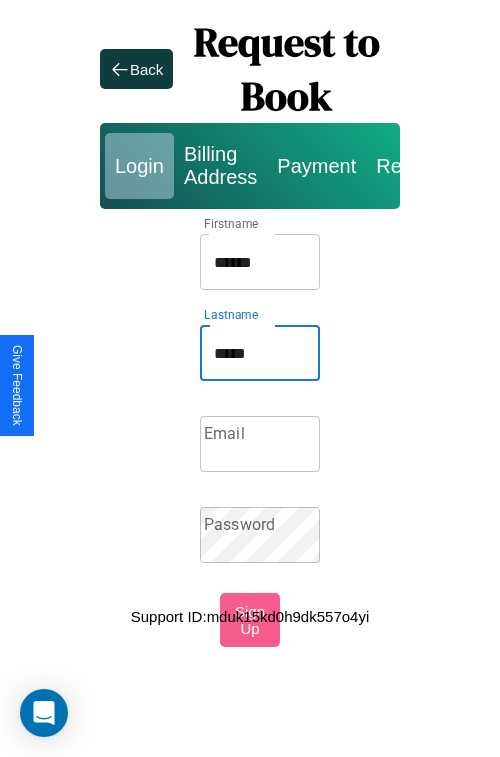 type on "*****" 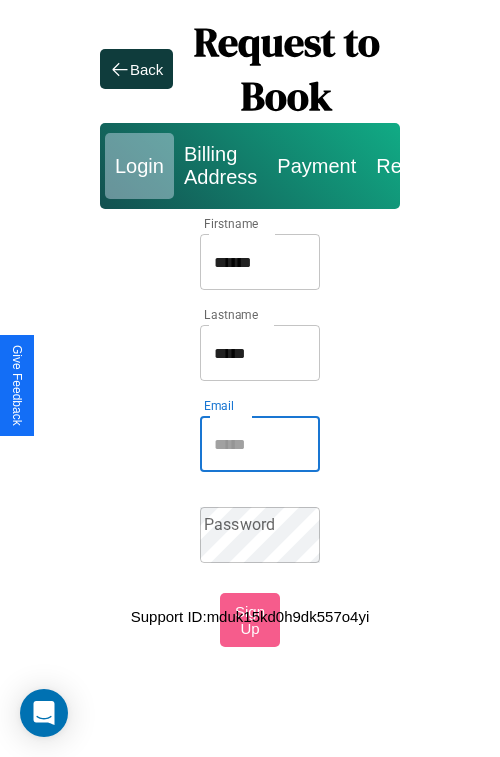 click on "Email" at bounding box center [260, 444] 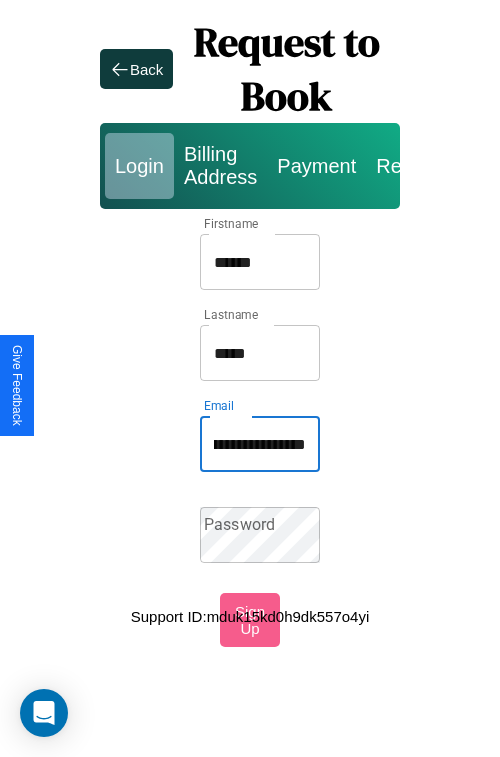 scroll, scrollTop: 0, scrollLeft: 107, axis: horizontal 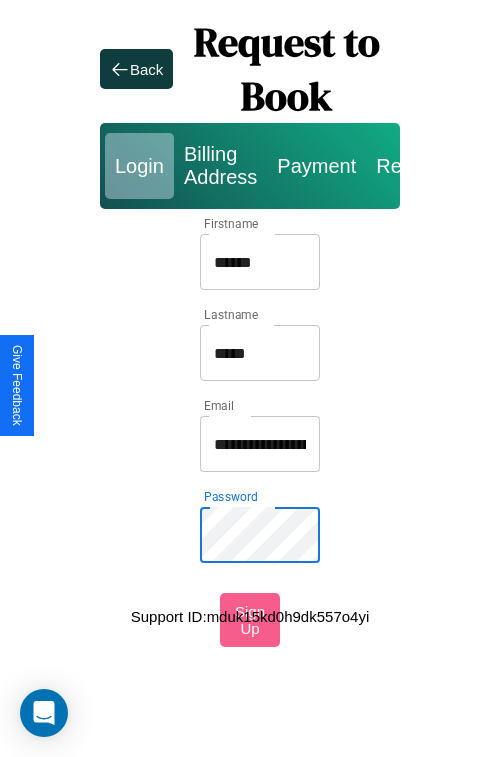 click on "******" at bounding box center (260, 262) 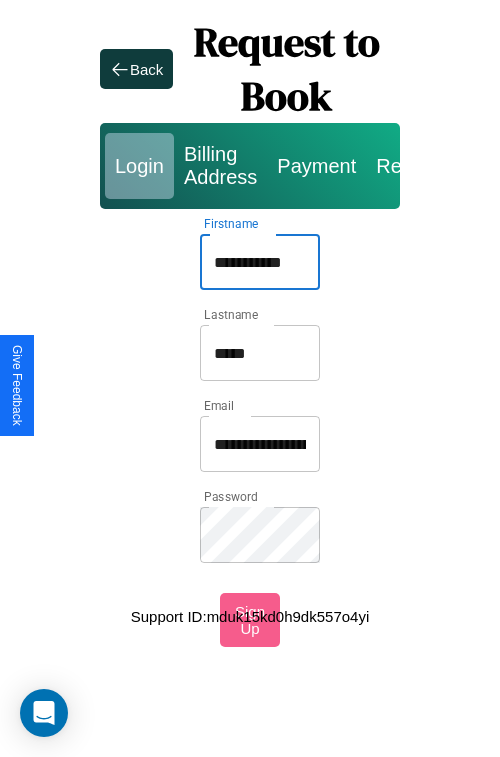 type on "**********" 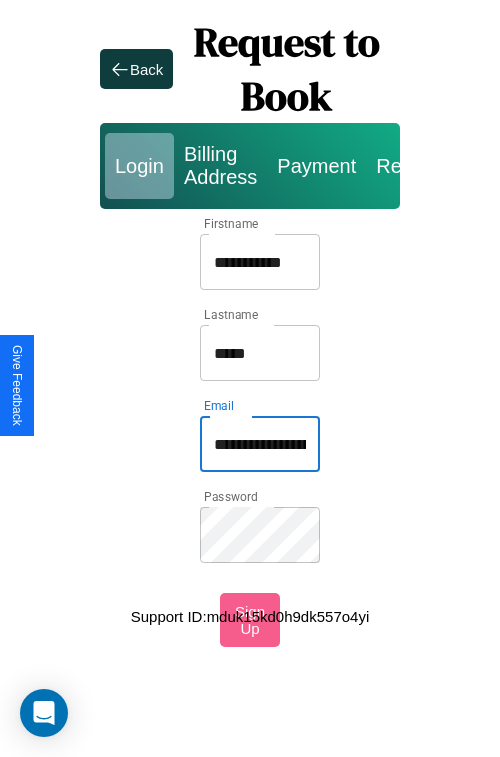 click on "**********" at bounding box center [260, 444] 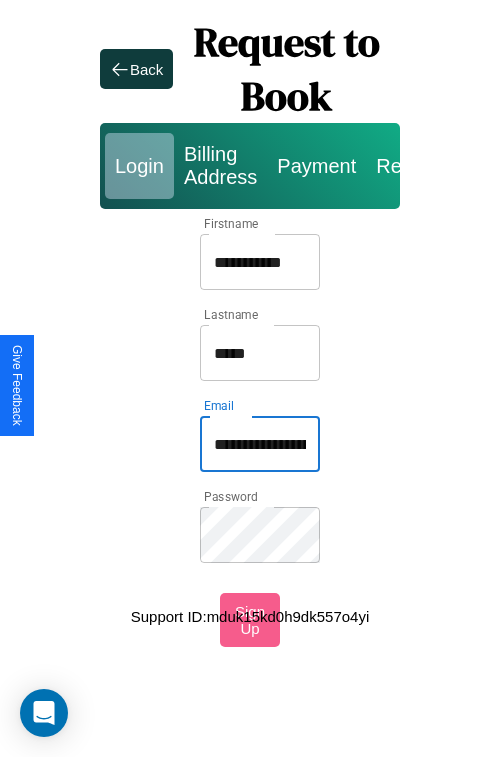 type on "**********" 